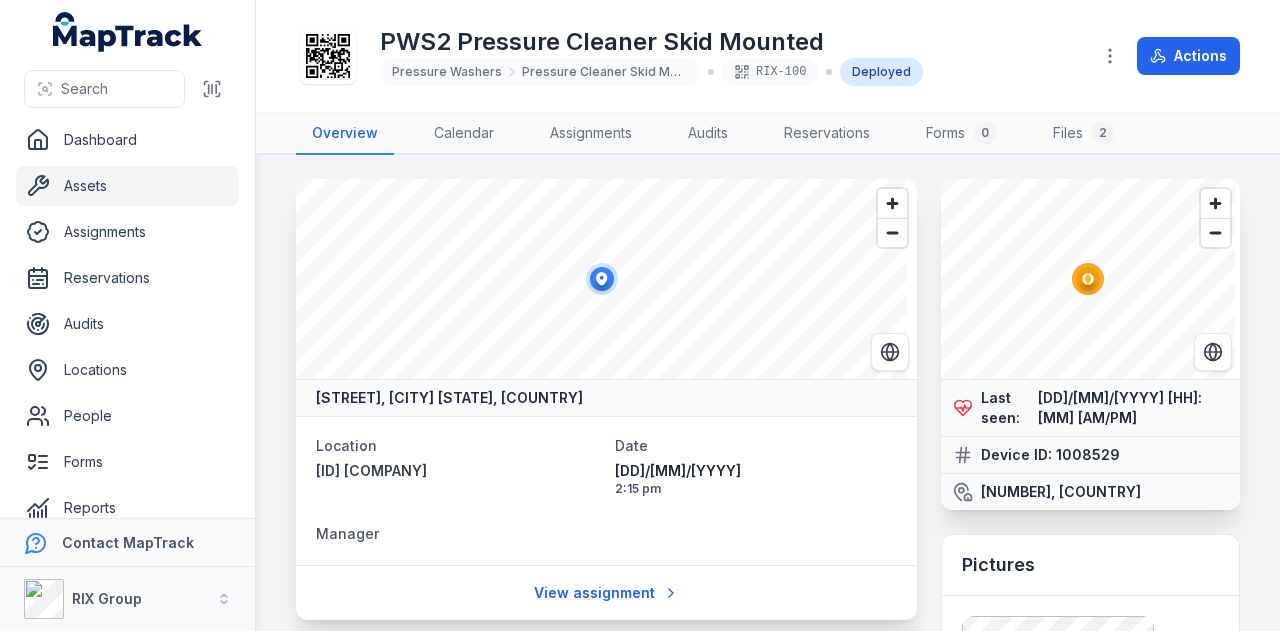 scroll, scrollTop: 0, scrollLeft: 0, axis: both 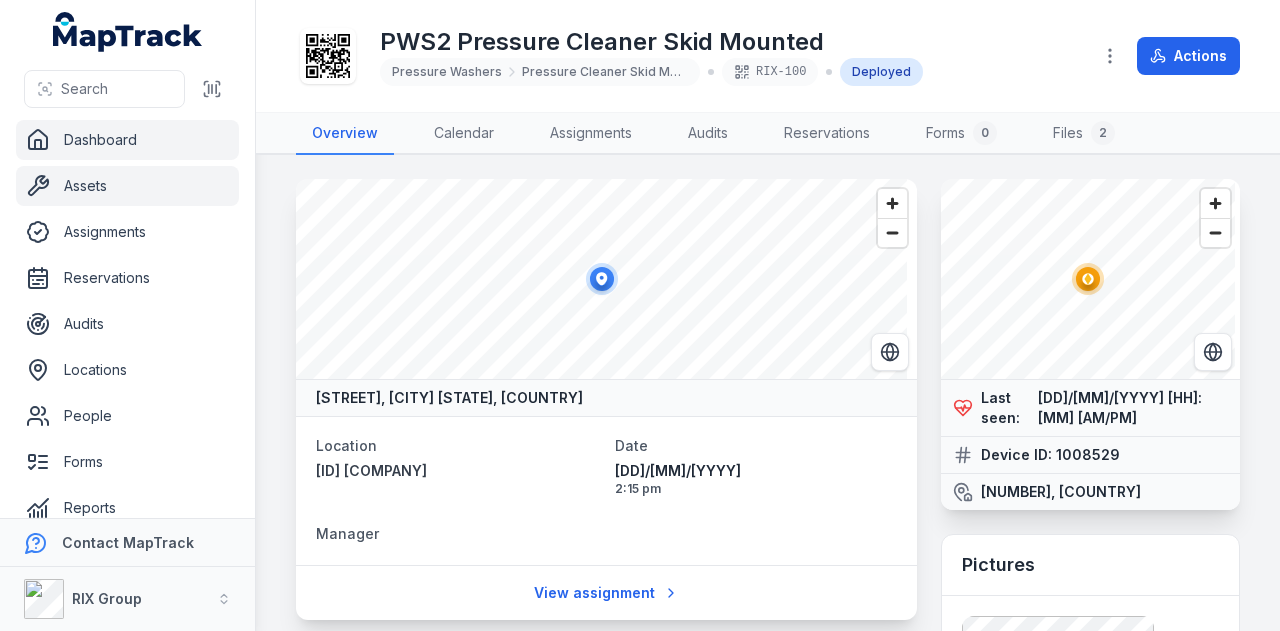 click on "Dashboard" at bounding box center (127, 140) 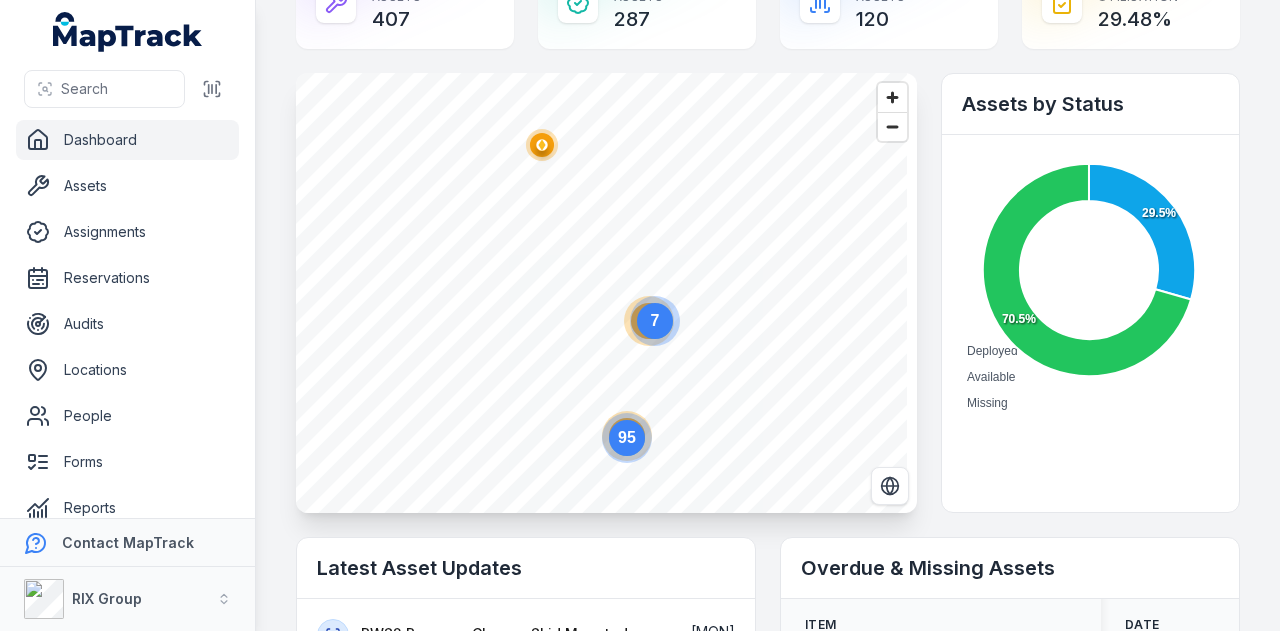scroll, scrollTop: 0, scrollLeft: 0, axis: both 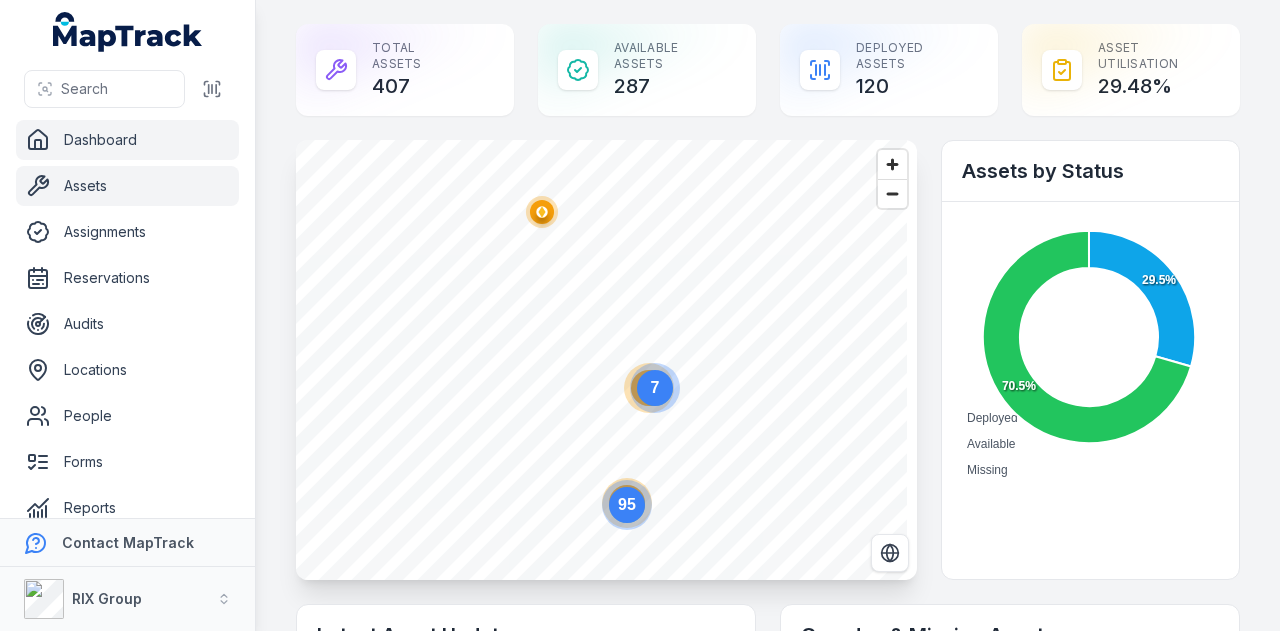 click on "Assets" at bounding box center (127, 186) 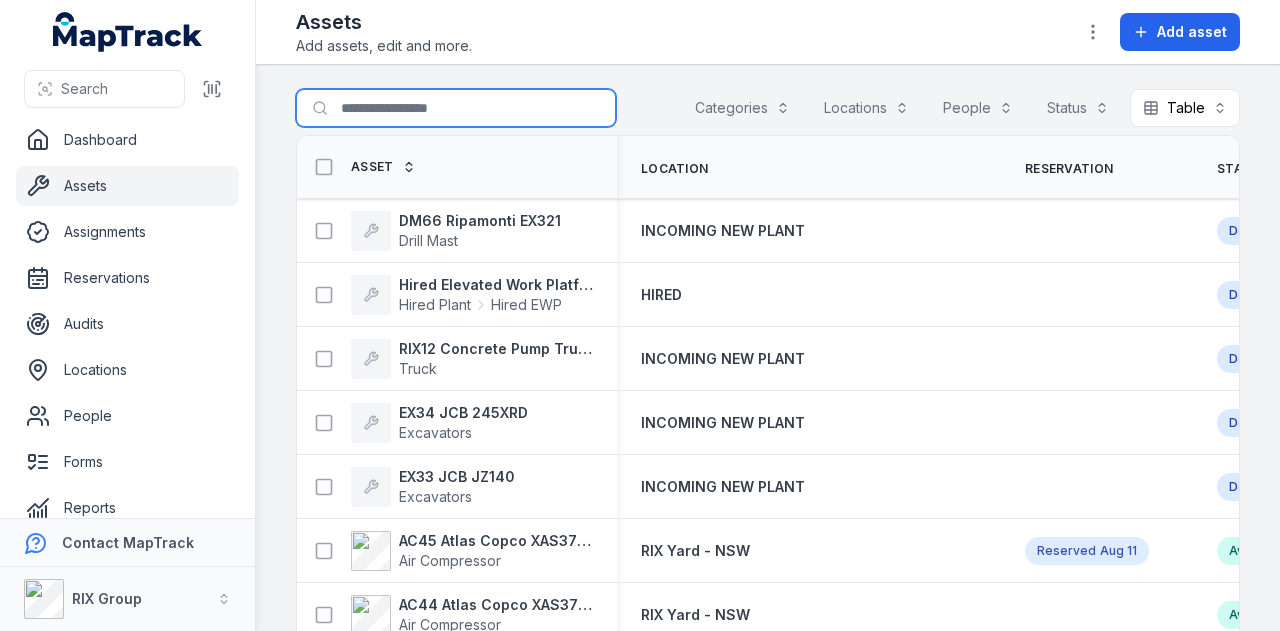 click on "Search for  assets" at bounding box center (456, 108) 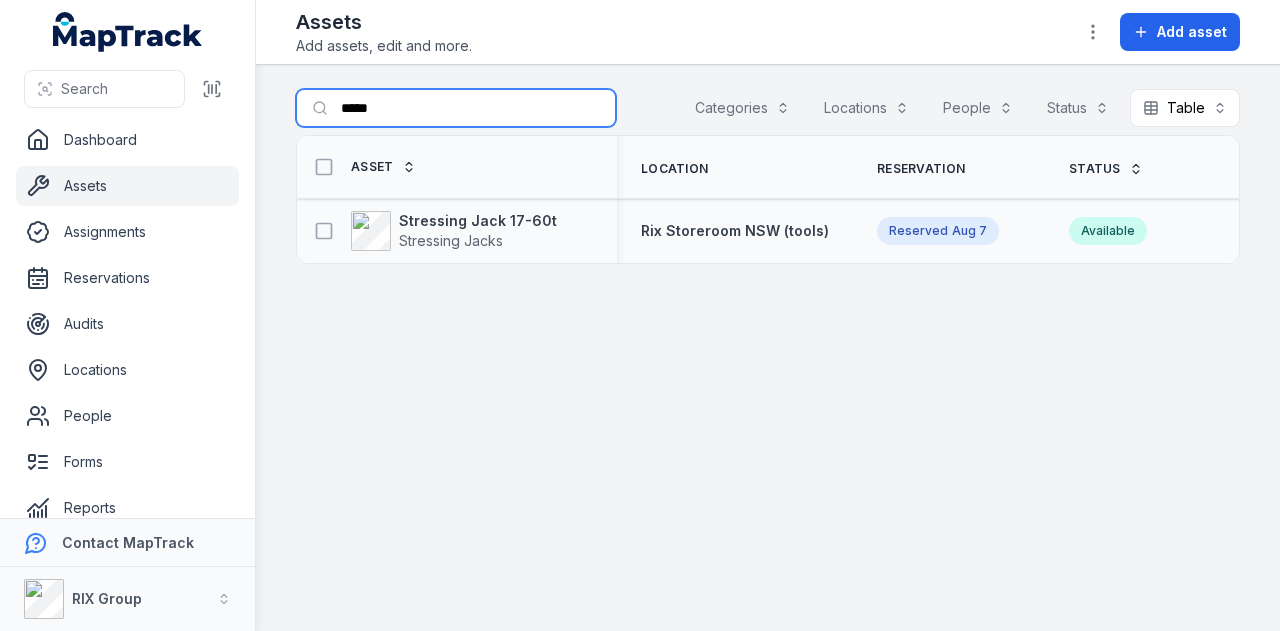 type on "*****" 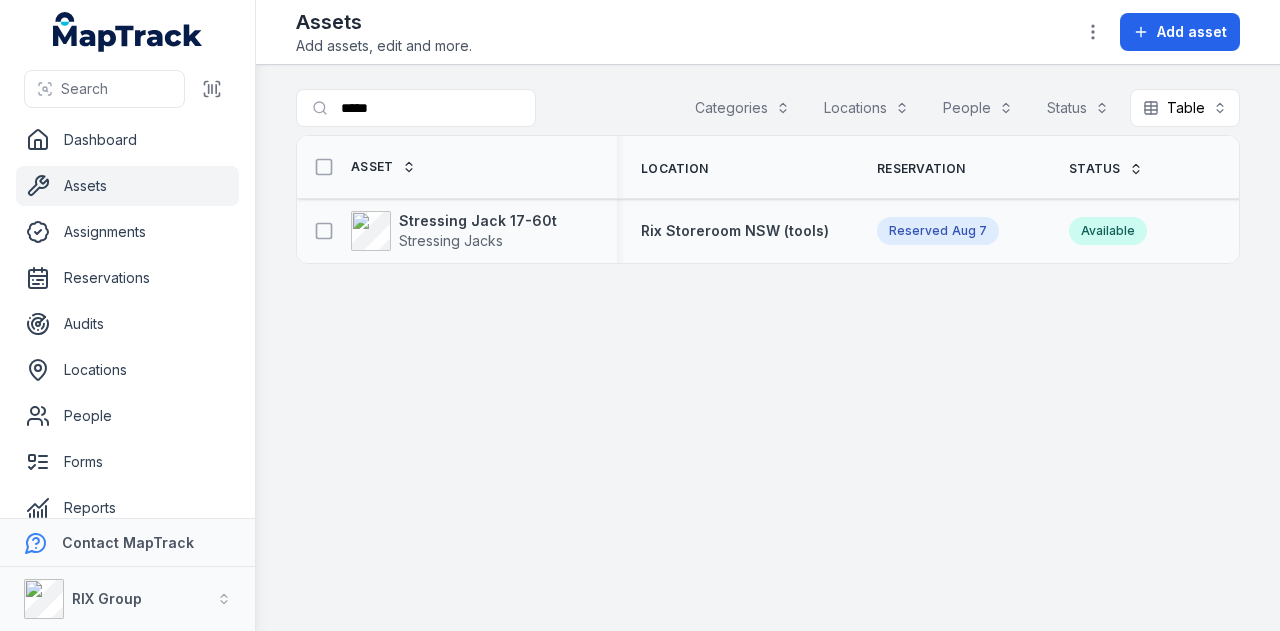 click on "Aug 7" at bounding box center (969, 230) 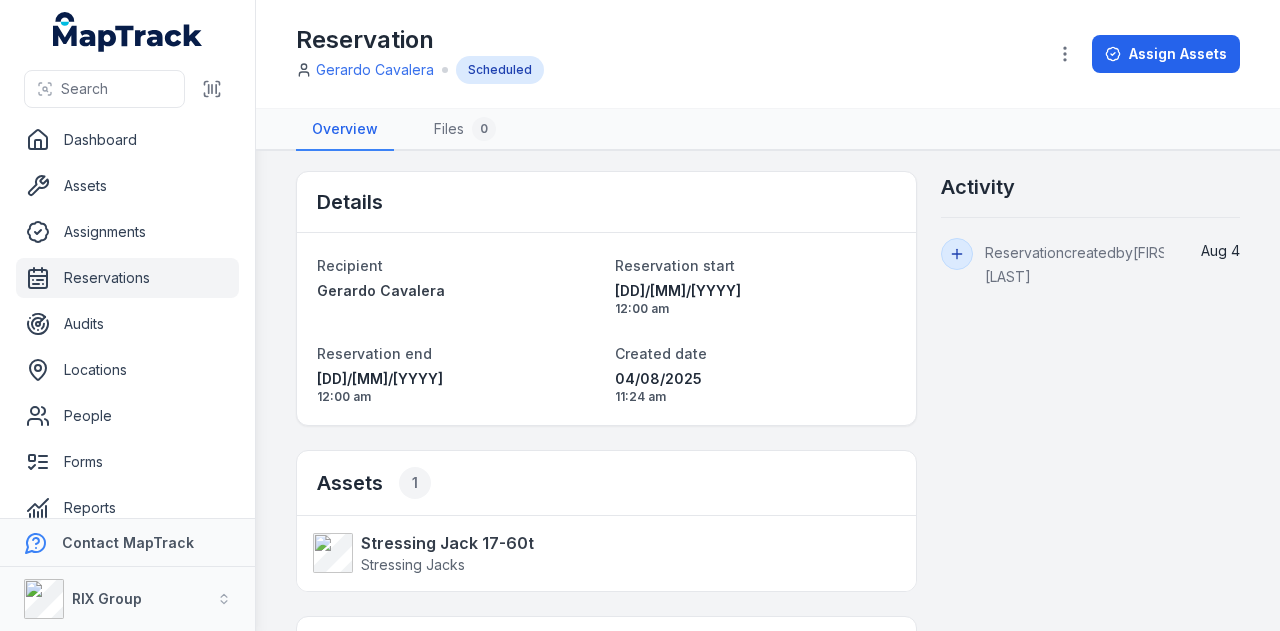 scroll, scrollTop: 0, scrollLeft: 0, axis: both 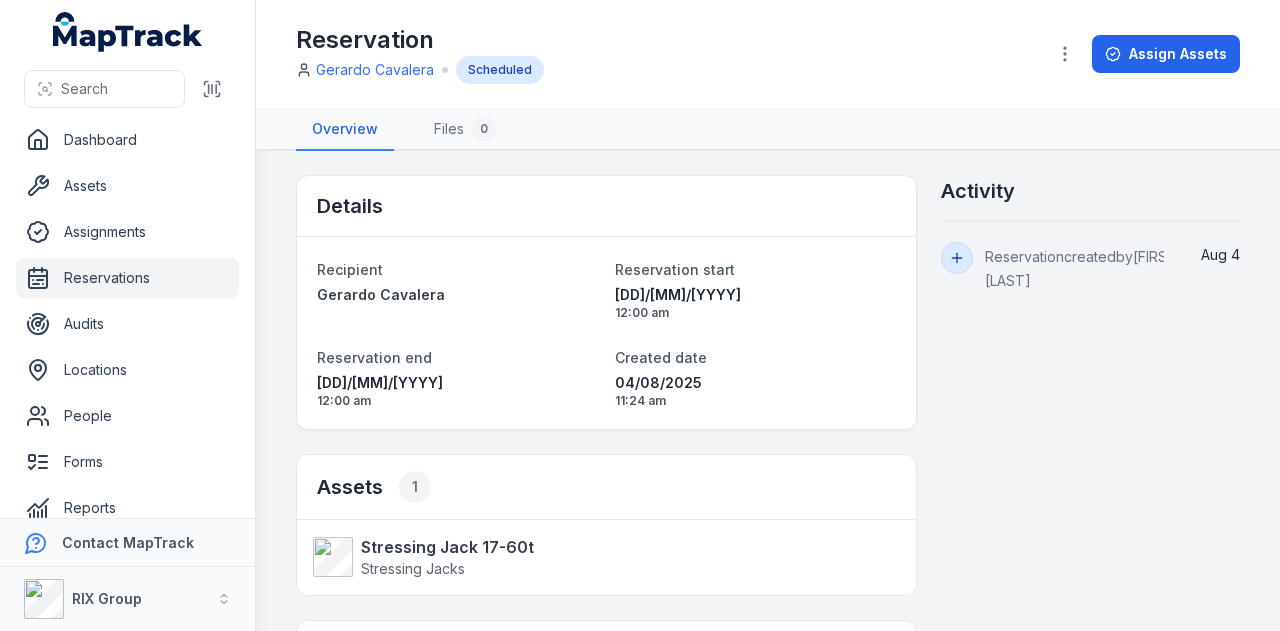click on "Reservations" at bounding box center [127, 278] 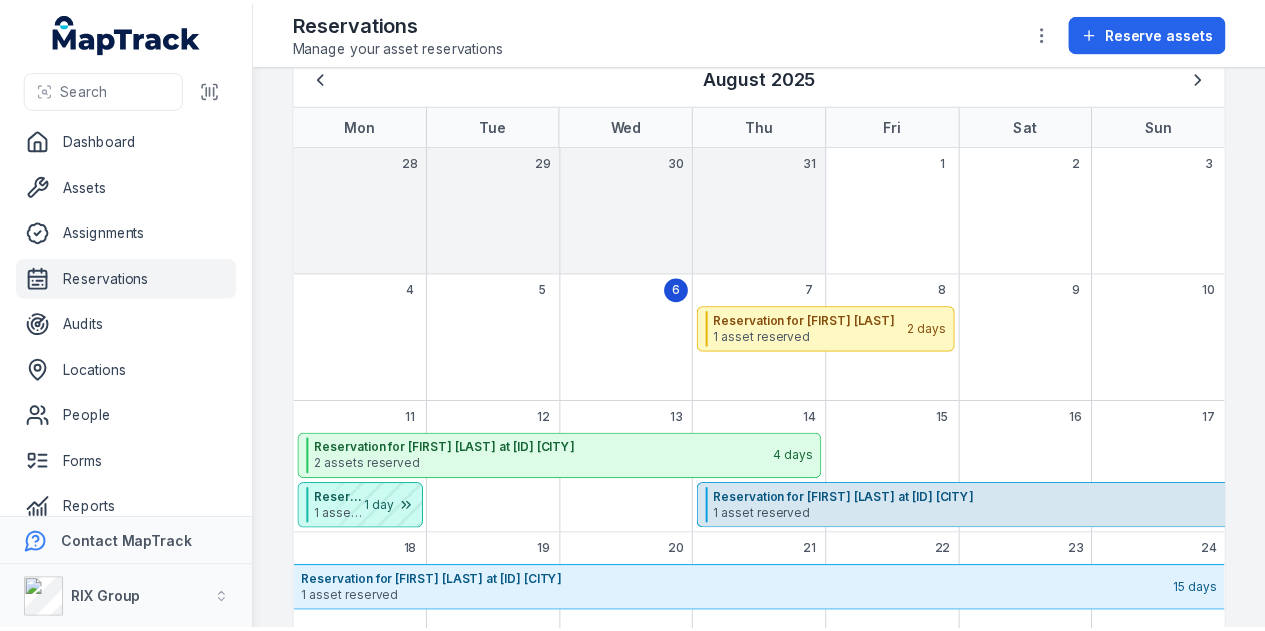 scroll, scrollTop: 200, scrollLeft: 0, axis: vertical 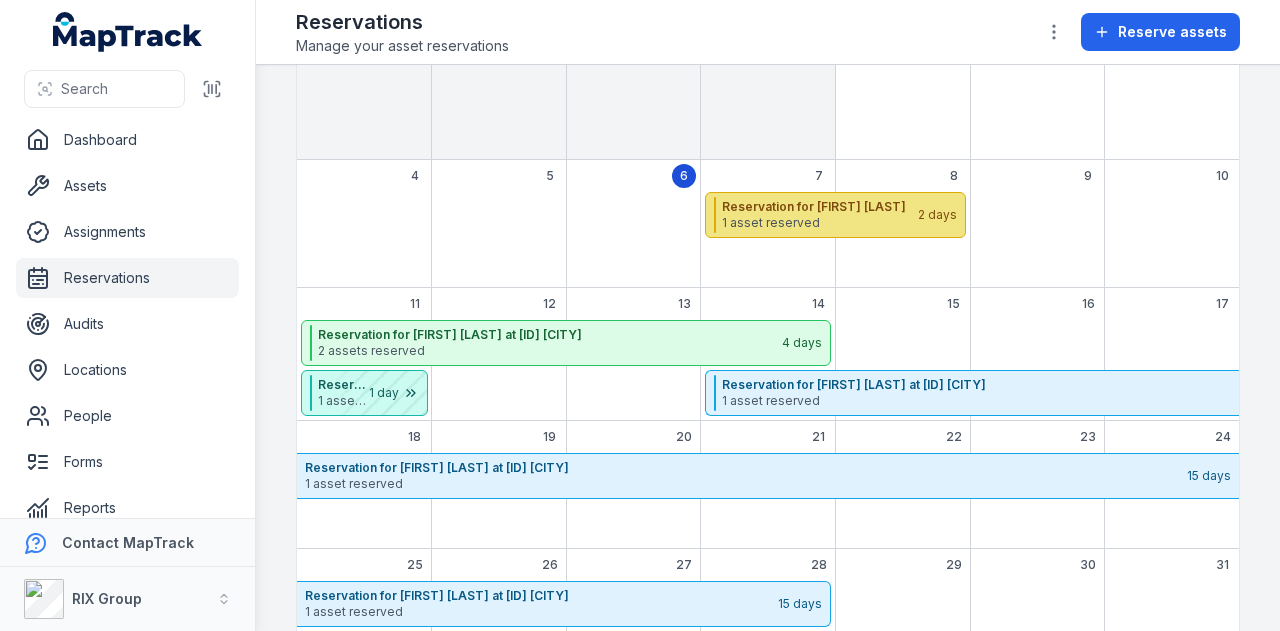 click on "1 asset reserved" at bounding box center (819, 223) 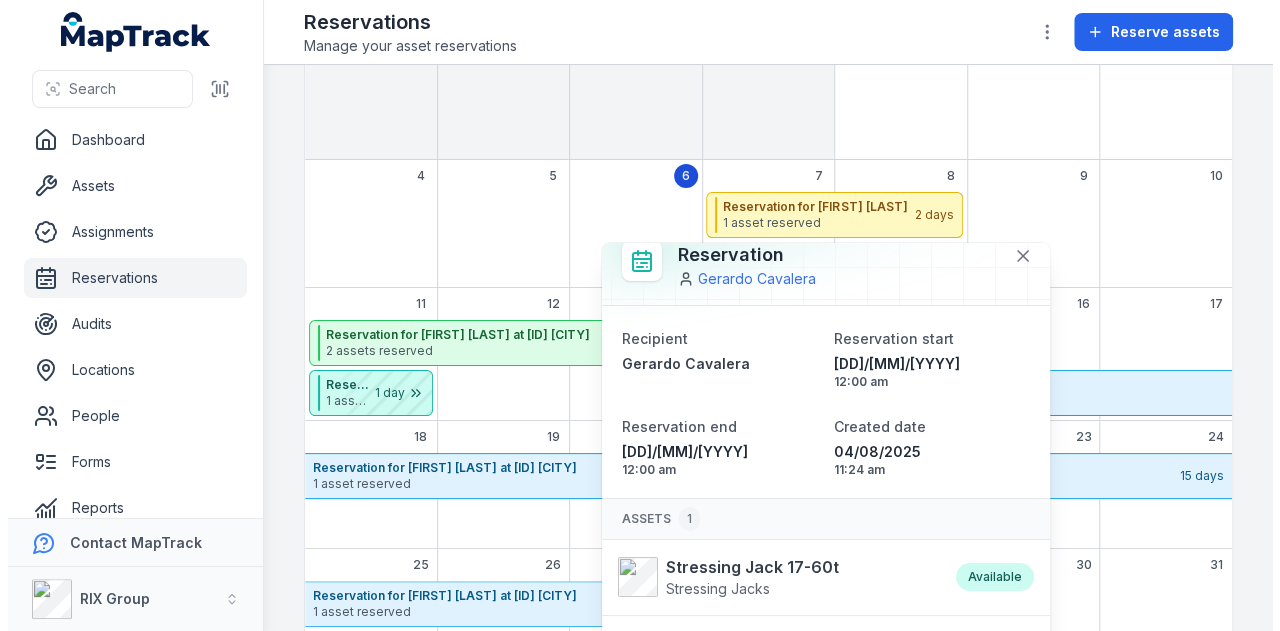 scroll, scrollTop: 0, scrollLeft: 0, axis: both 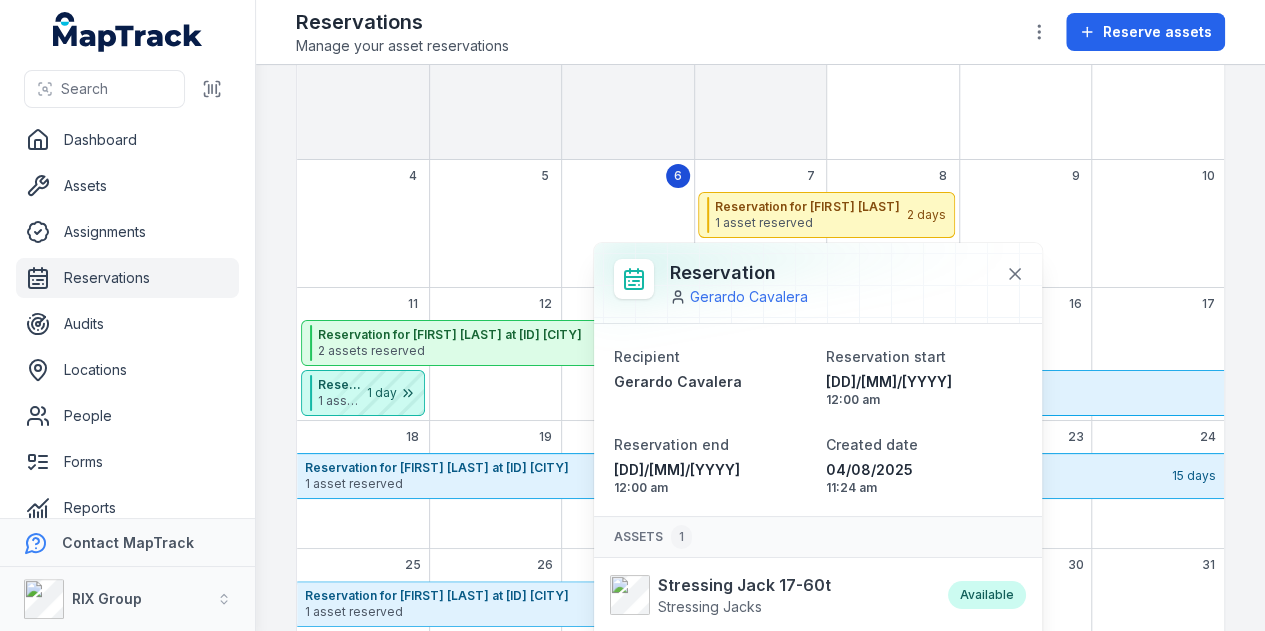 click at bounding box center (1158, 217) 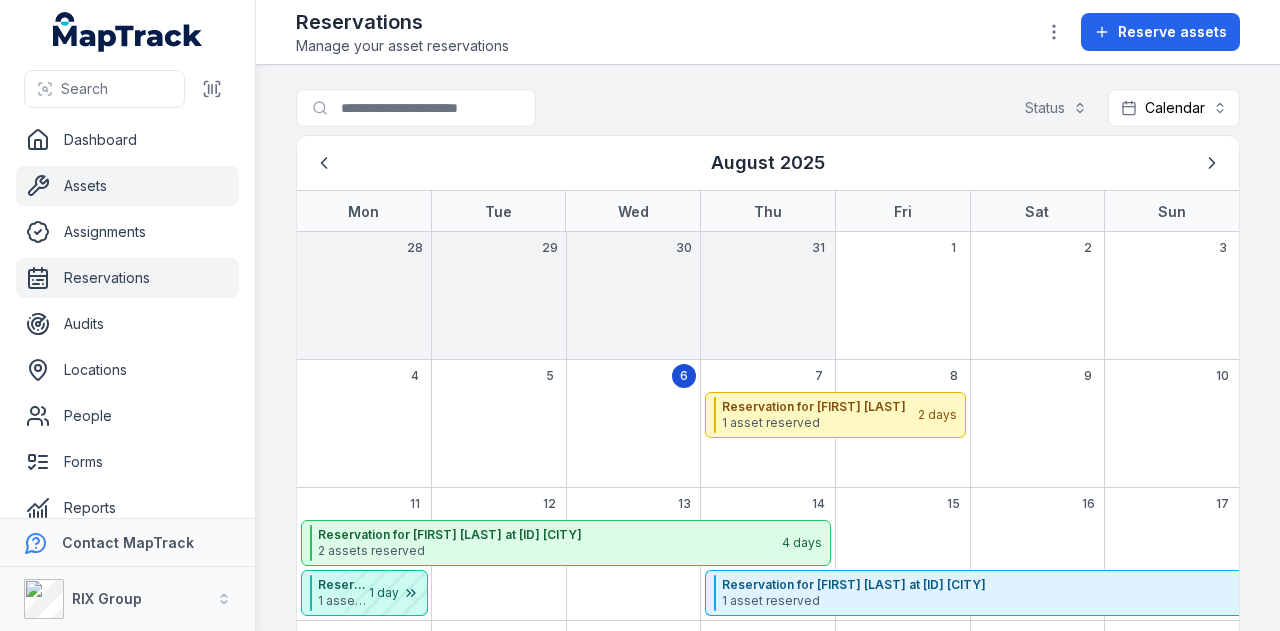 scroll, scrollTop: 0, scrollLeft: 0, axis: both 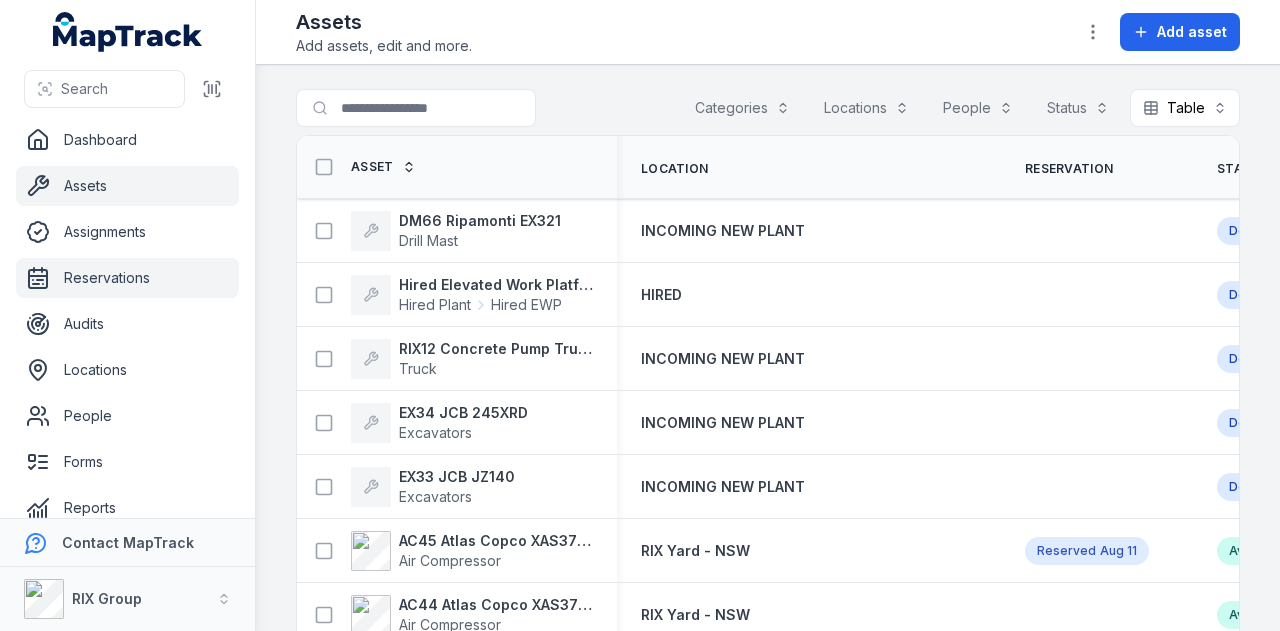 click on "Reservations" at bounding box center (127, 278) 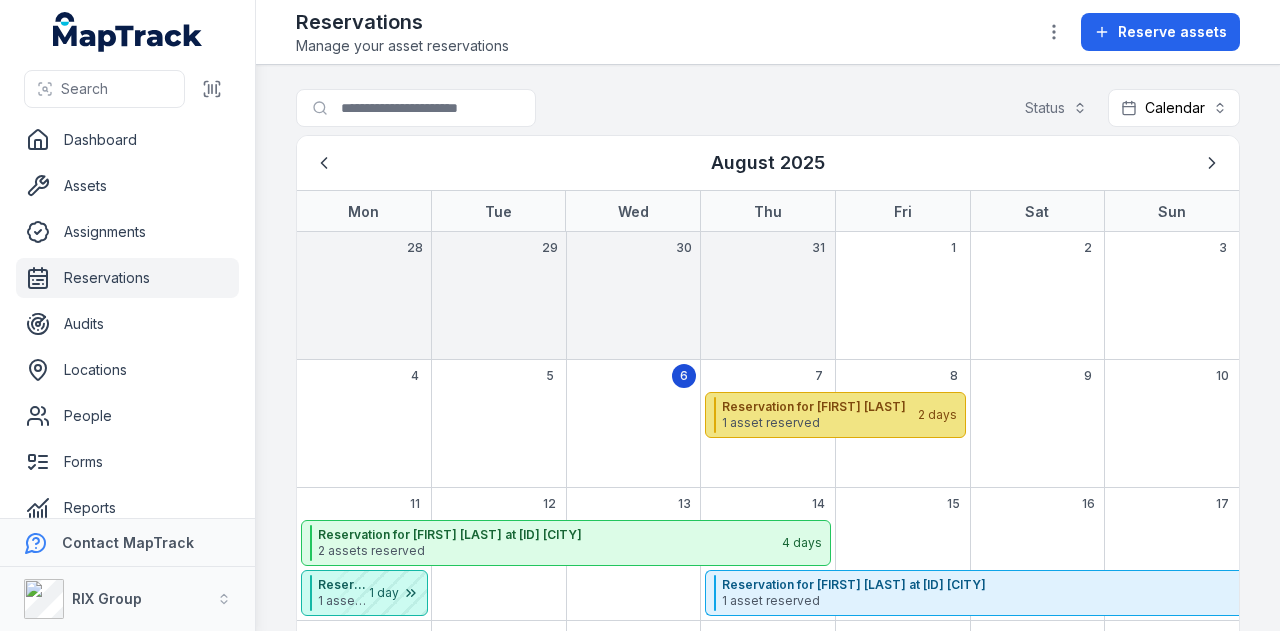 click on "1 asset reserved" at bounding box center (819, 423) 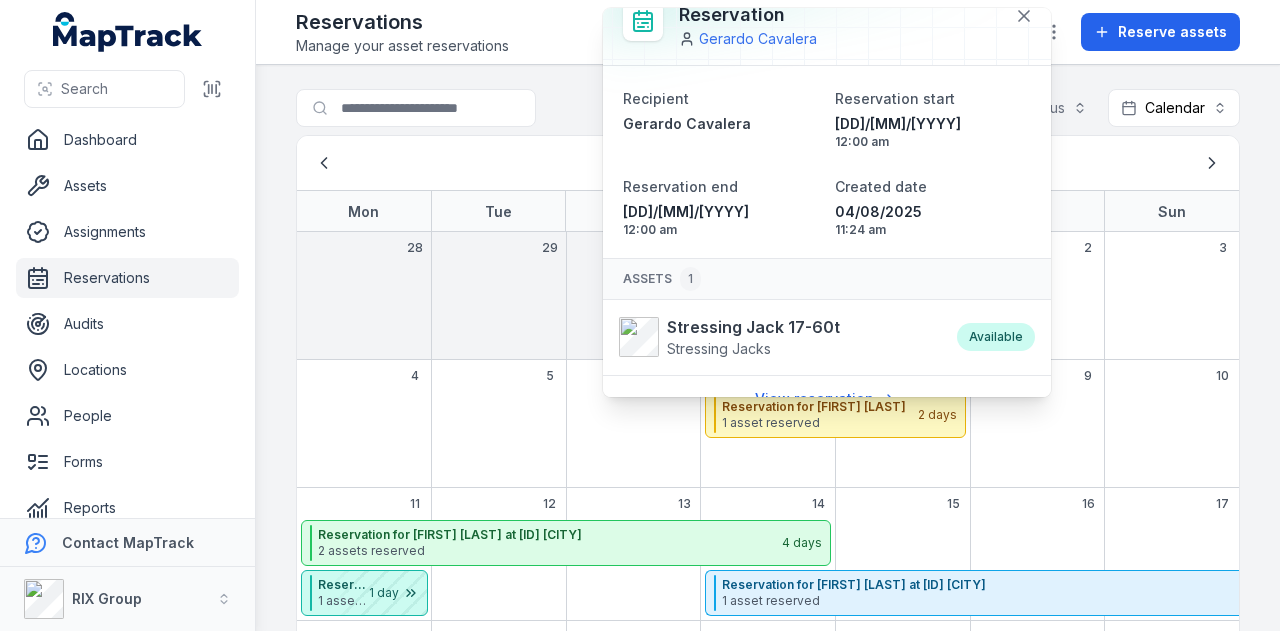 scroll, scrollTop: 46, scrollLeft: 0, axis: vertical 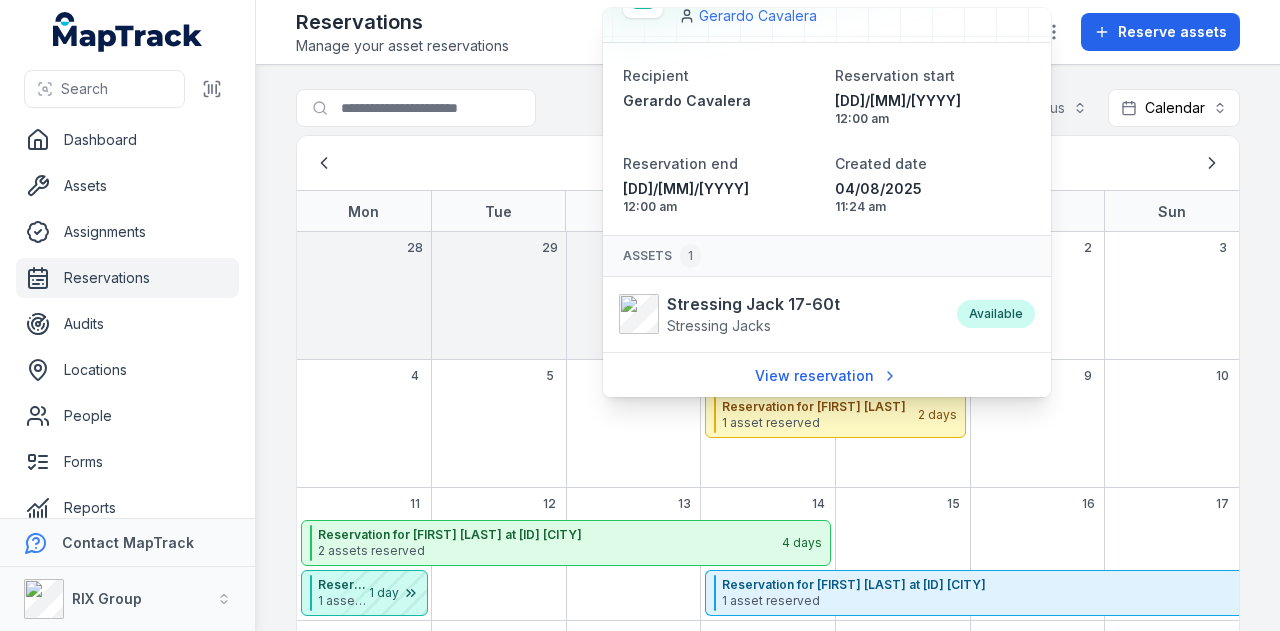 click on "Search for  reservations Status Calendar ******** August 2025 Mon Tue Wed Thu Fri Sat Sun 28 29 30 31 1 2 3 4 5 6 7 8 9 10 Reservation for Gerardo Cavalera 1 asset reserved 2   days Reservation for Gerardo Cavalera 1 asset reserved 2   days 11 12 13 14 15 16 17 Reservation for brad walker at TRA62A Brown Mountain 1 asset reserved 1   day Reservation for brad walker at TRA62A Brown Mountain 1 asset reserved 1   day Reservation for Kristen Melvin at THO01A Mosman 2 assets reserved 4   days Reservation for Kristen Melvin at THO01A Mosman 2 assets reserved 4   days Reservation for Travis Jamieson at LEE04A Gooandra 1 asset reserved 15   days Reservation for Travis Jamieson at LEE04A Gooandra 1 asset reserved 15   days 18 19 20 21 22 23 24 Reservation for Travis Jamieson at LEE04A Gooandra 1 asset reserved 15   days Reservation for Travis Jamieson at LEE04A Gooandra 1 asset reserved 15   days 25 26 27 28 29 30 31 Reservation for Travis Jamieson at LEE04A Gooandra 1 asset reserved 15   days 1 asset reserved 15" at bounding box center (768, 348) 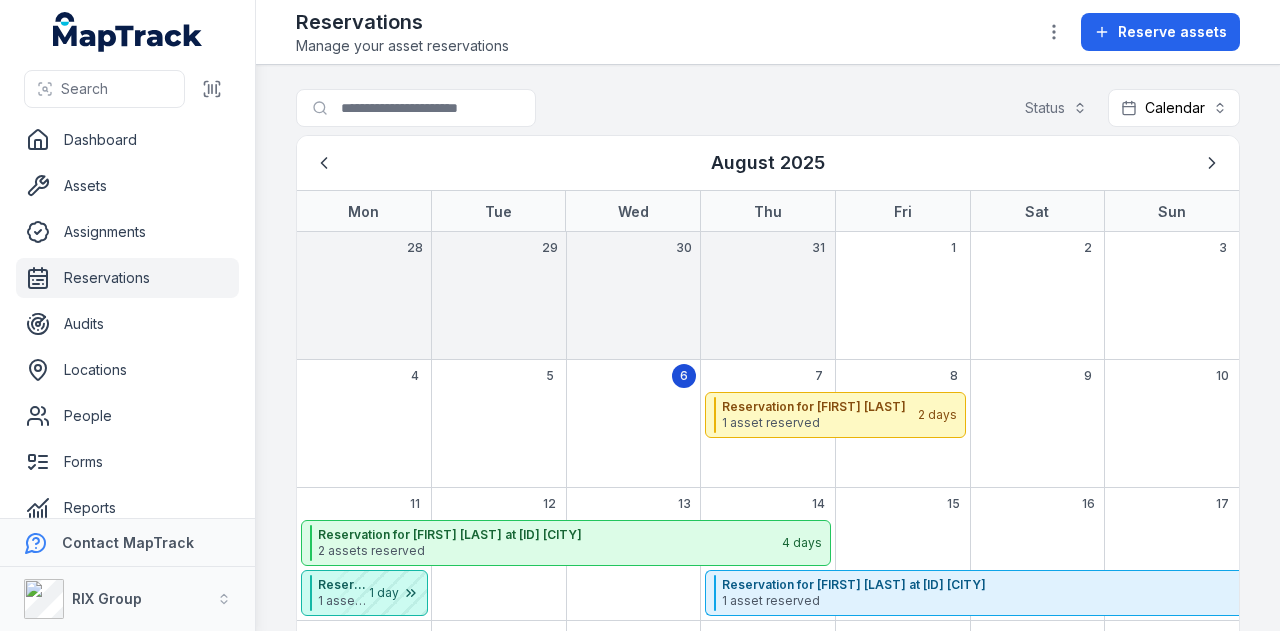 click on "Reservations" at bounding box center (127, 278) 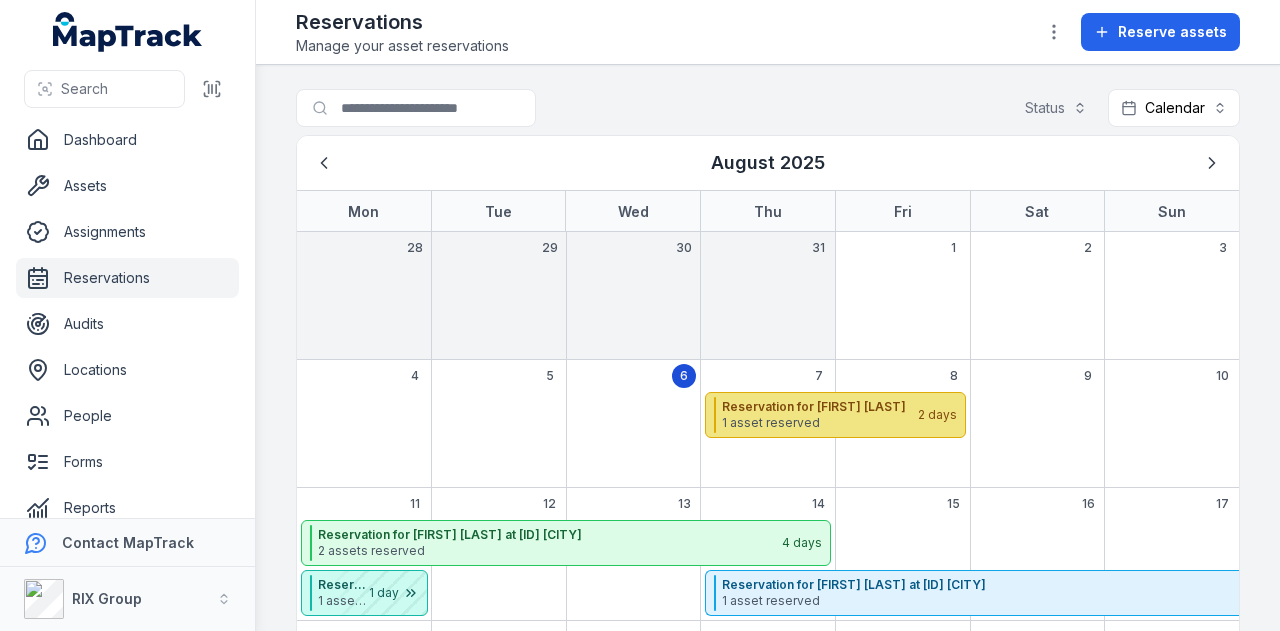 click on "1 asset reserved" at bounding box center [819, 423] 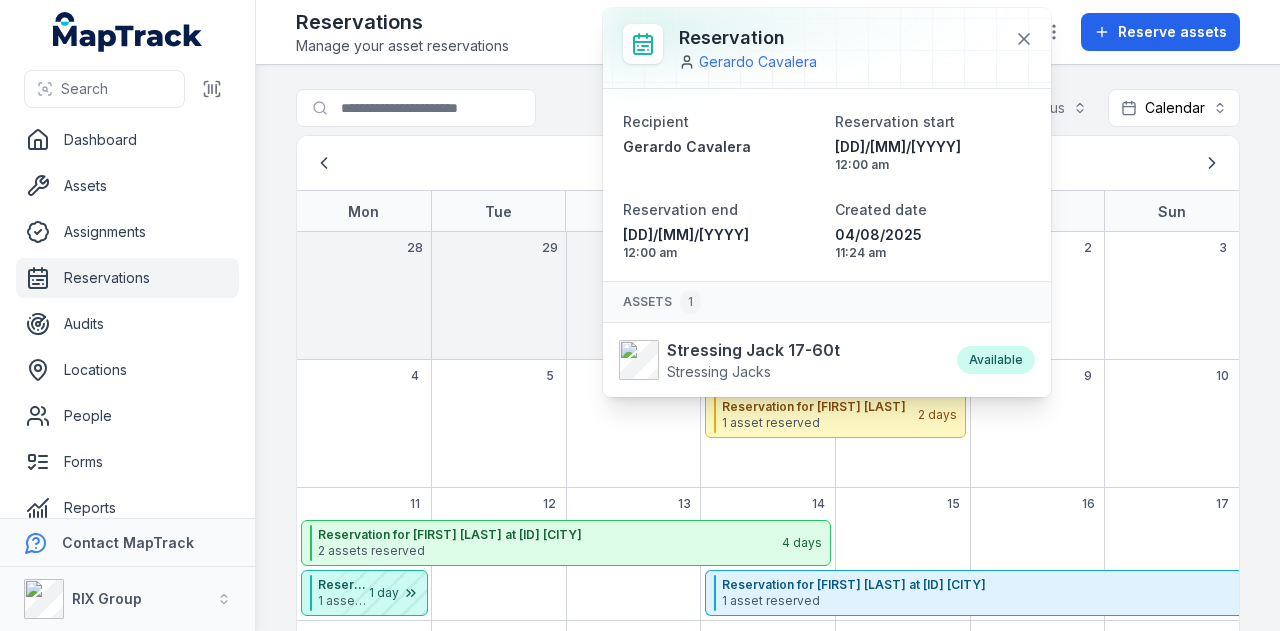 scroll, scrollTop: 46, scrollLeft: 0, axis: vertical 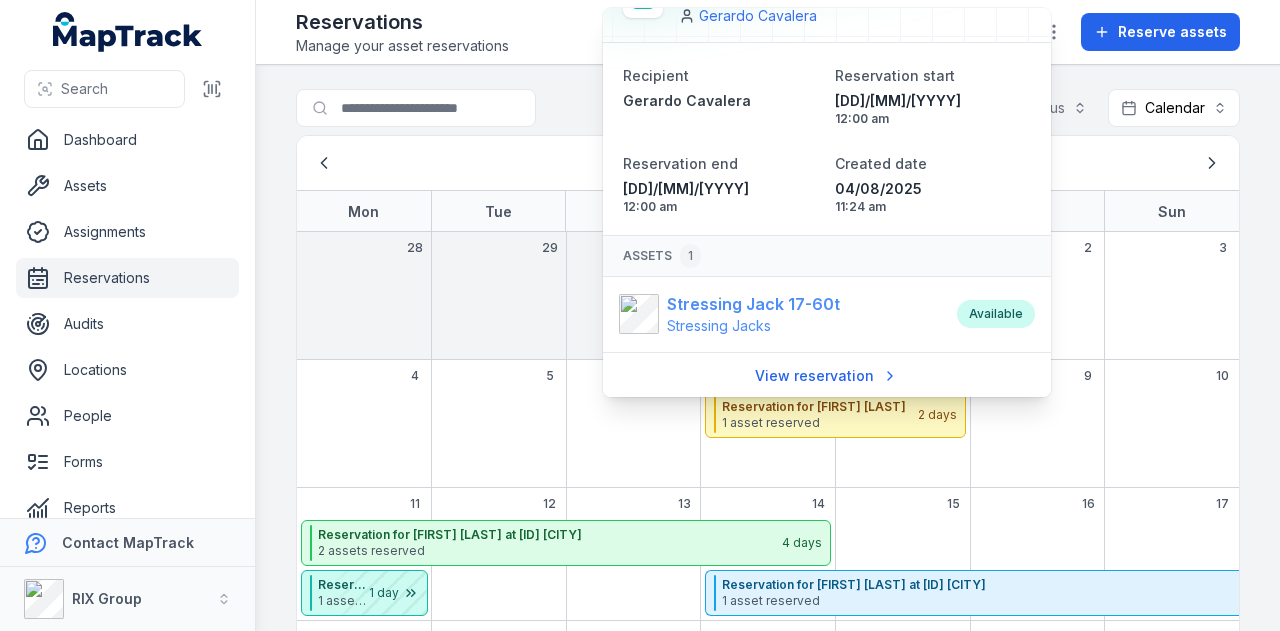 click on "Stressing Jacks" at bounding box center (753, 326) 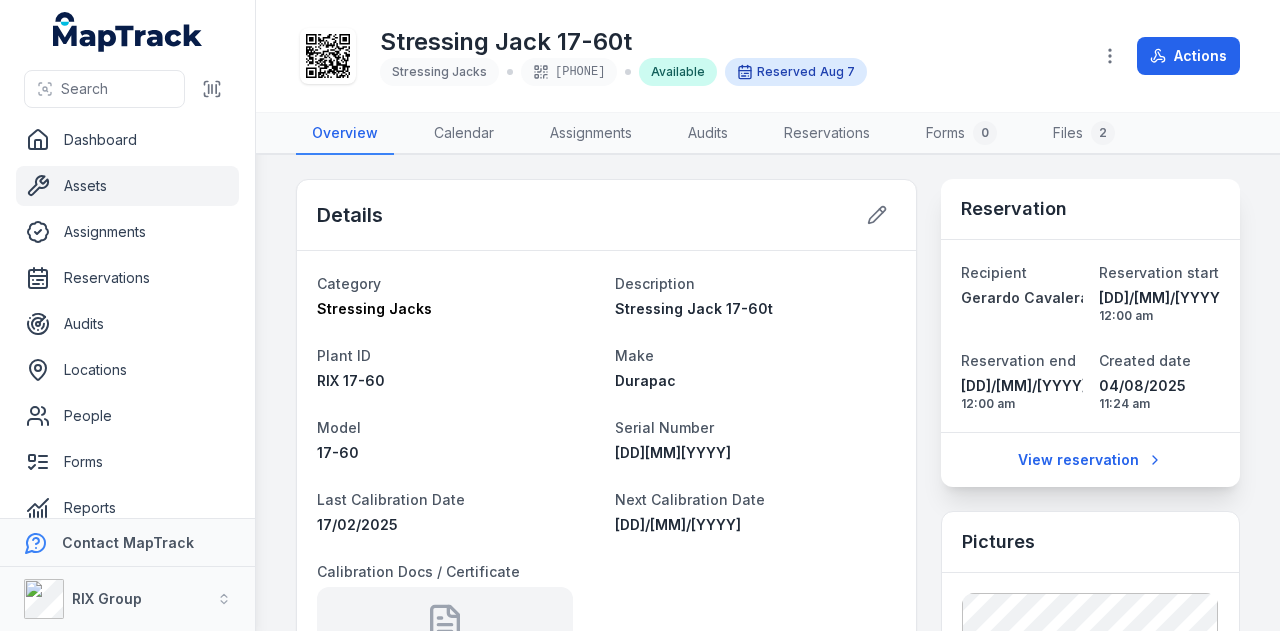 click on "Assets" at bounding box center [127, 186] 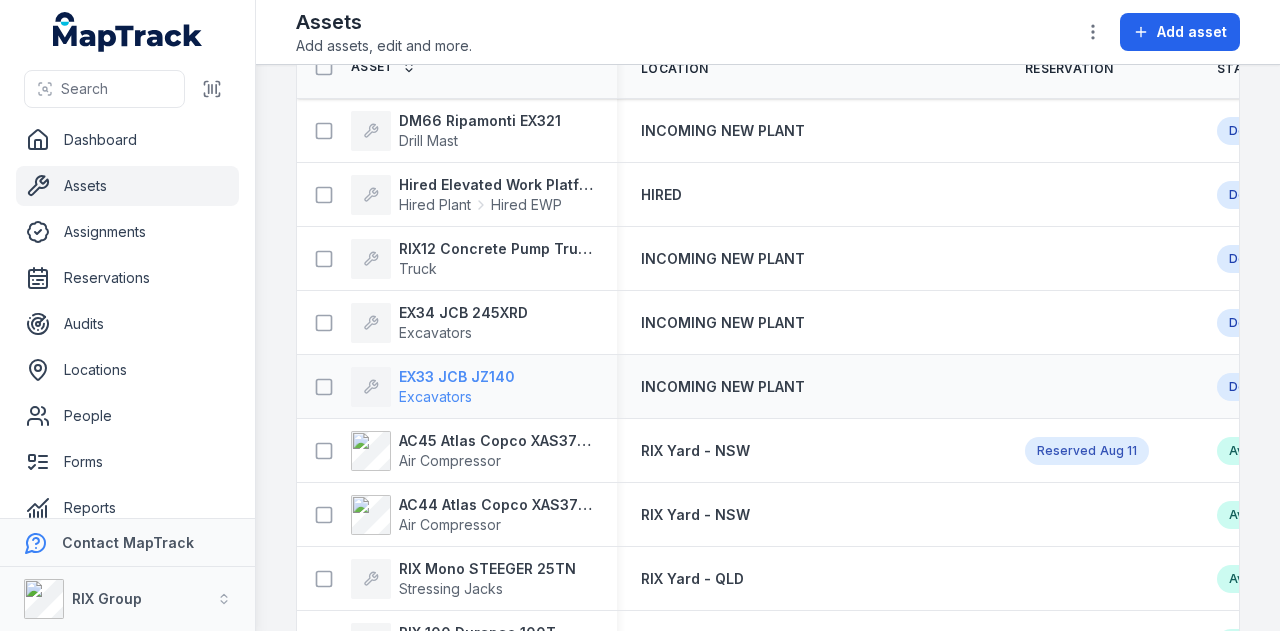 scroll, scrollTop: 0, scrollLeft: 0, axis: both 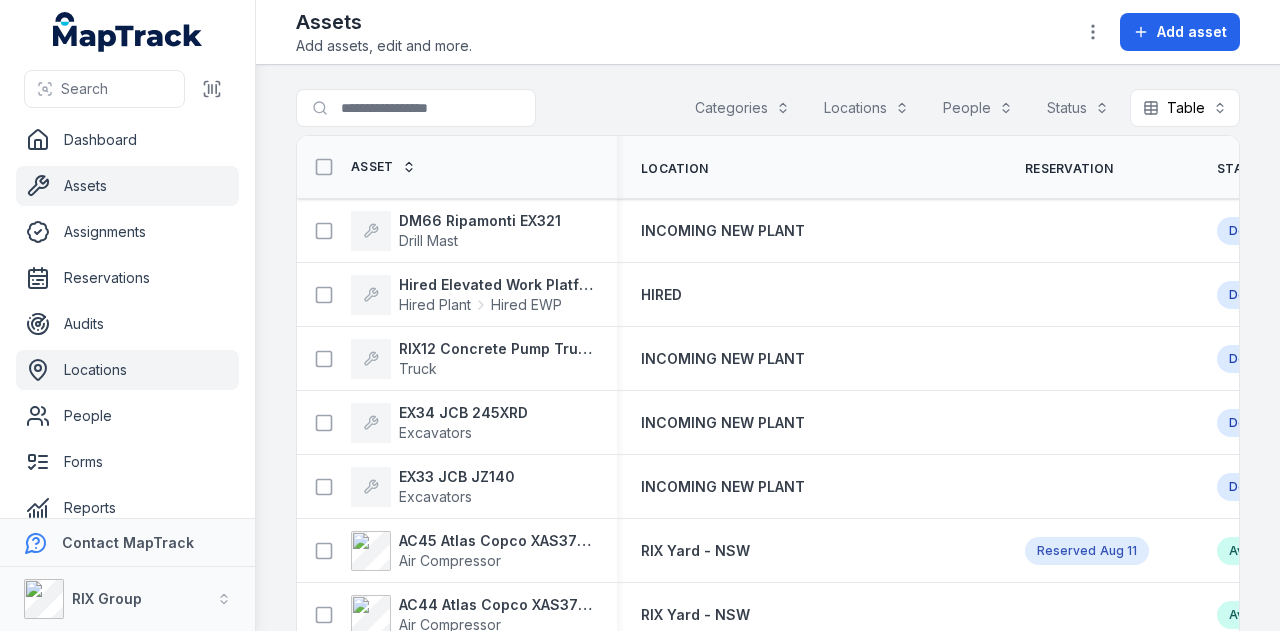 click on "Locations" at bounding box center (127, 370) 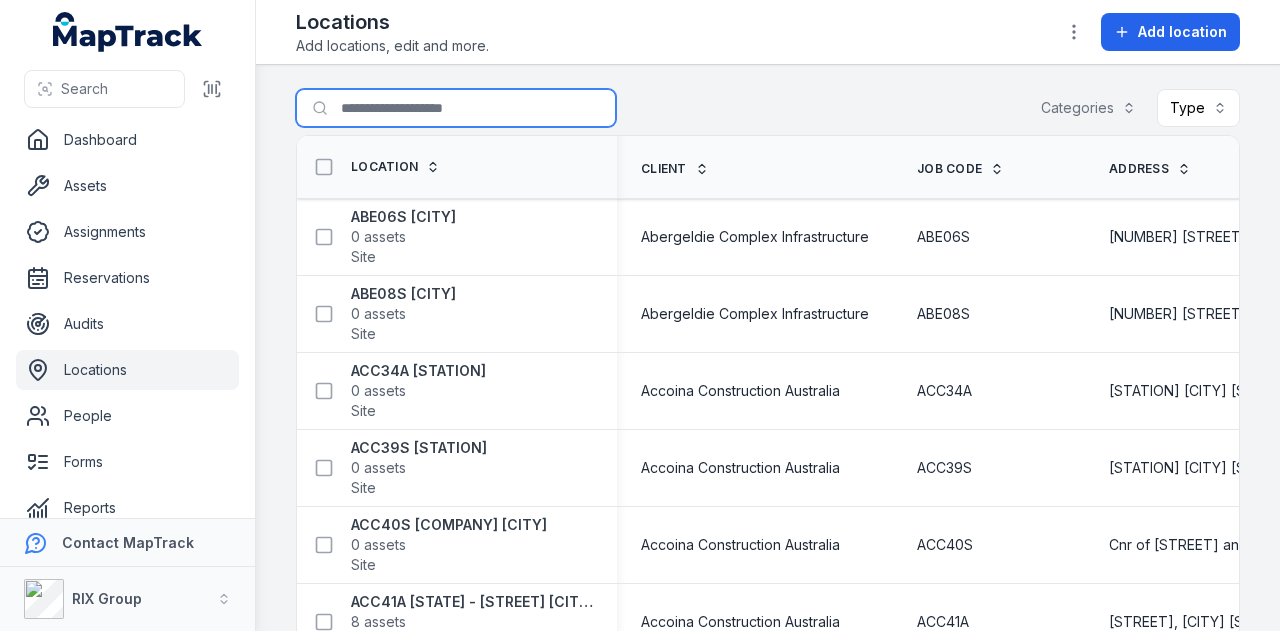 paste on "******" 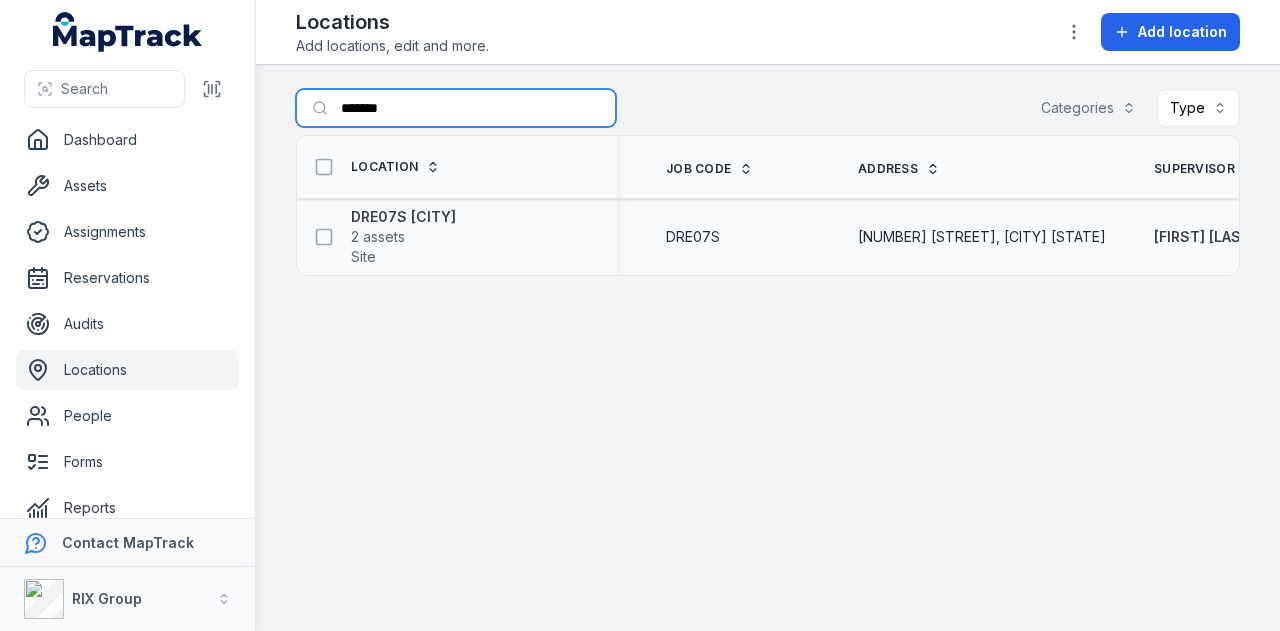 scroll, scrollTop: 0, scrollLeft: 0, axis: both 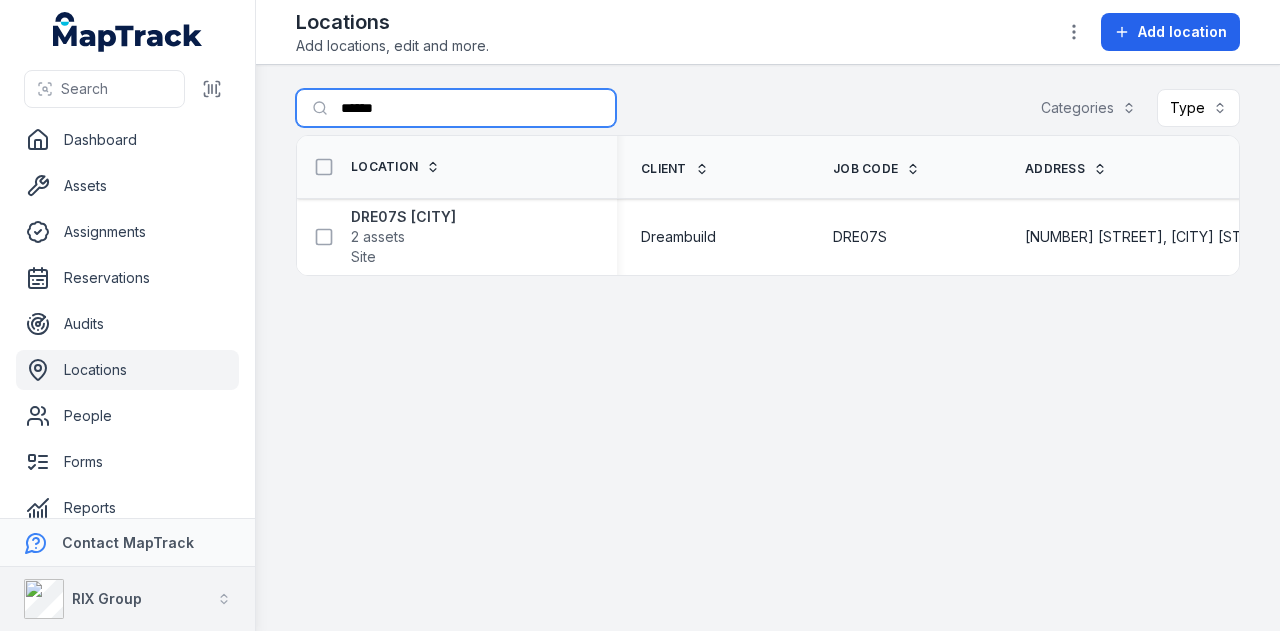type on "******" 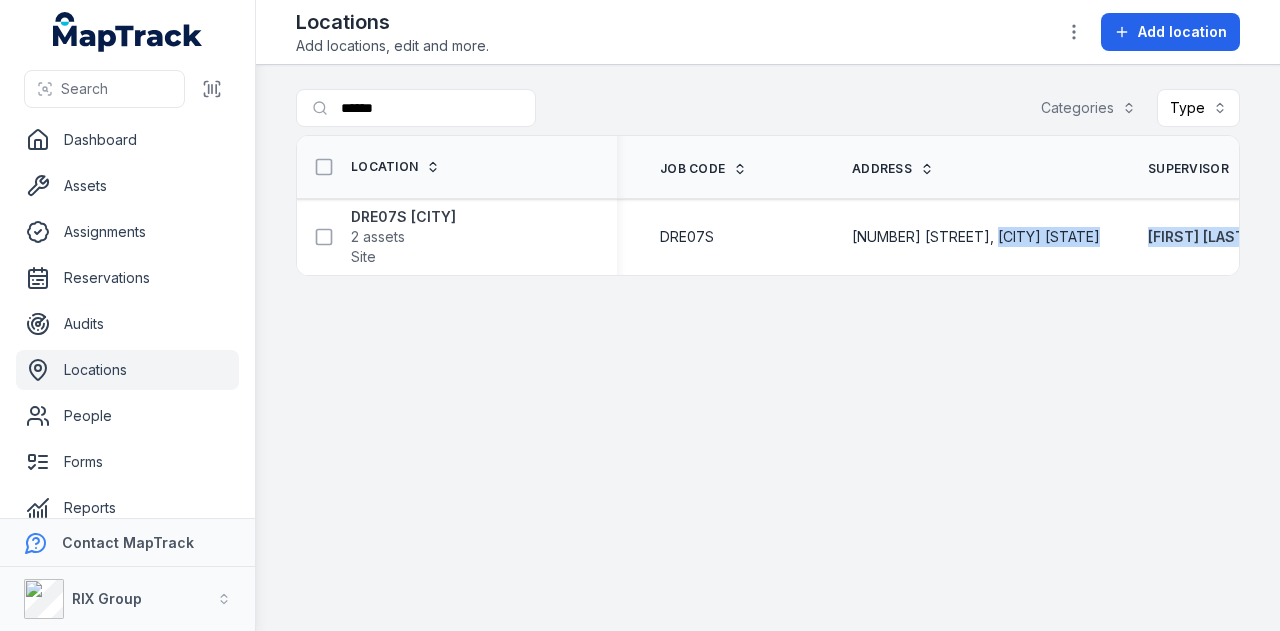 scroll, scrollTop: 0, scrollLeft: 459, axis: horizontal 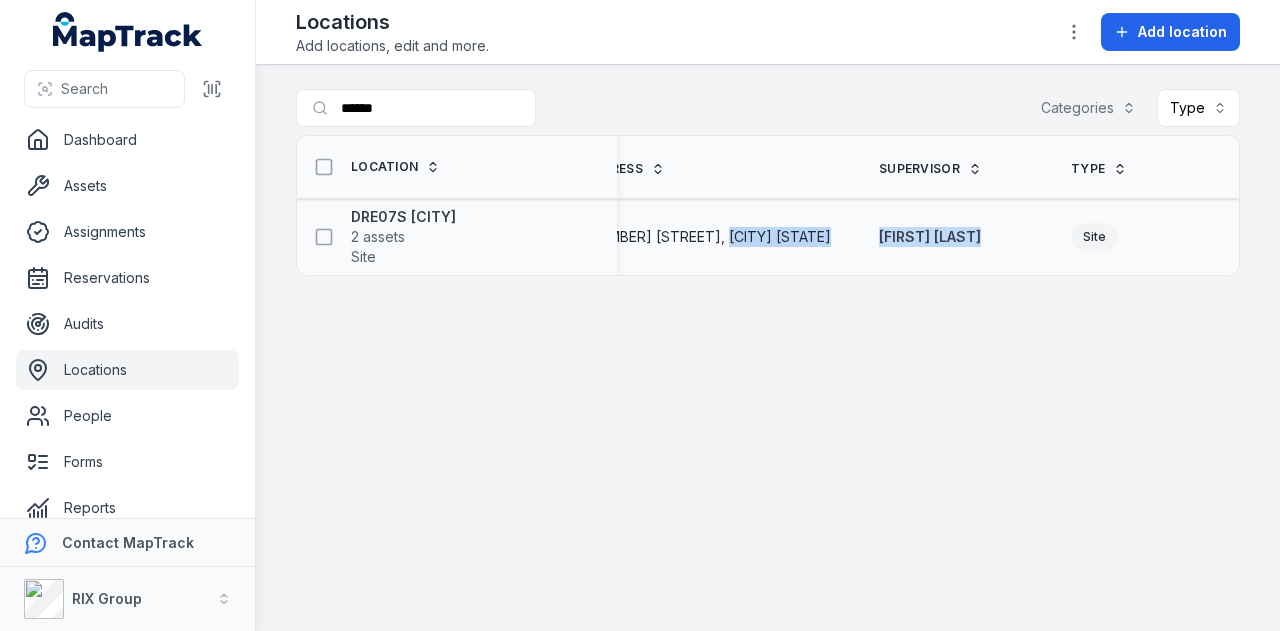 drag, startPoint x: 1158, startPoint y: 237, endPoint x: 839, endPoint y: 237, distance: 319 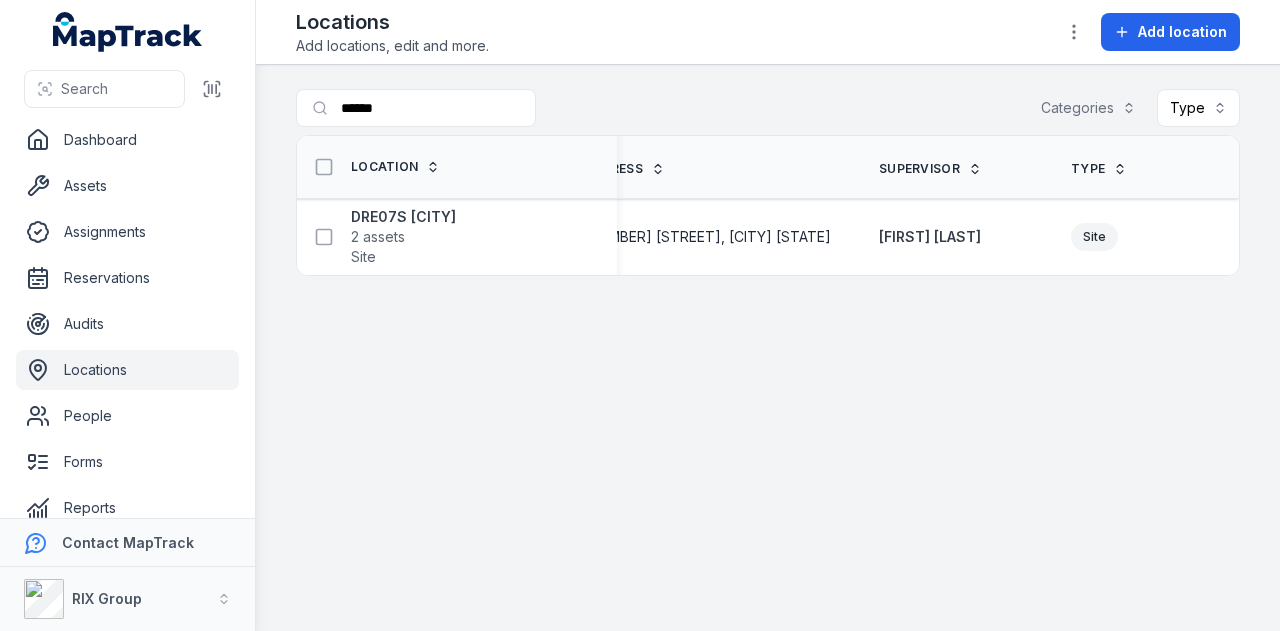 click on "Search for locations ****** Categories Type Location Client Job Code Address Supervisor Type DRE07S [CITY] 2 assets Site Dreambuild DRE07S [NUMBER] [STREET], [CITY] [STATE] [FIRST] [LAST] Site Loading..." at bounding box center [768, 348] 